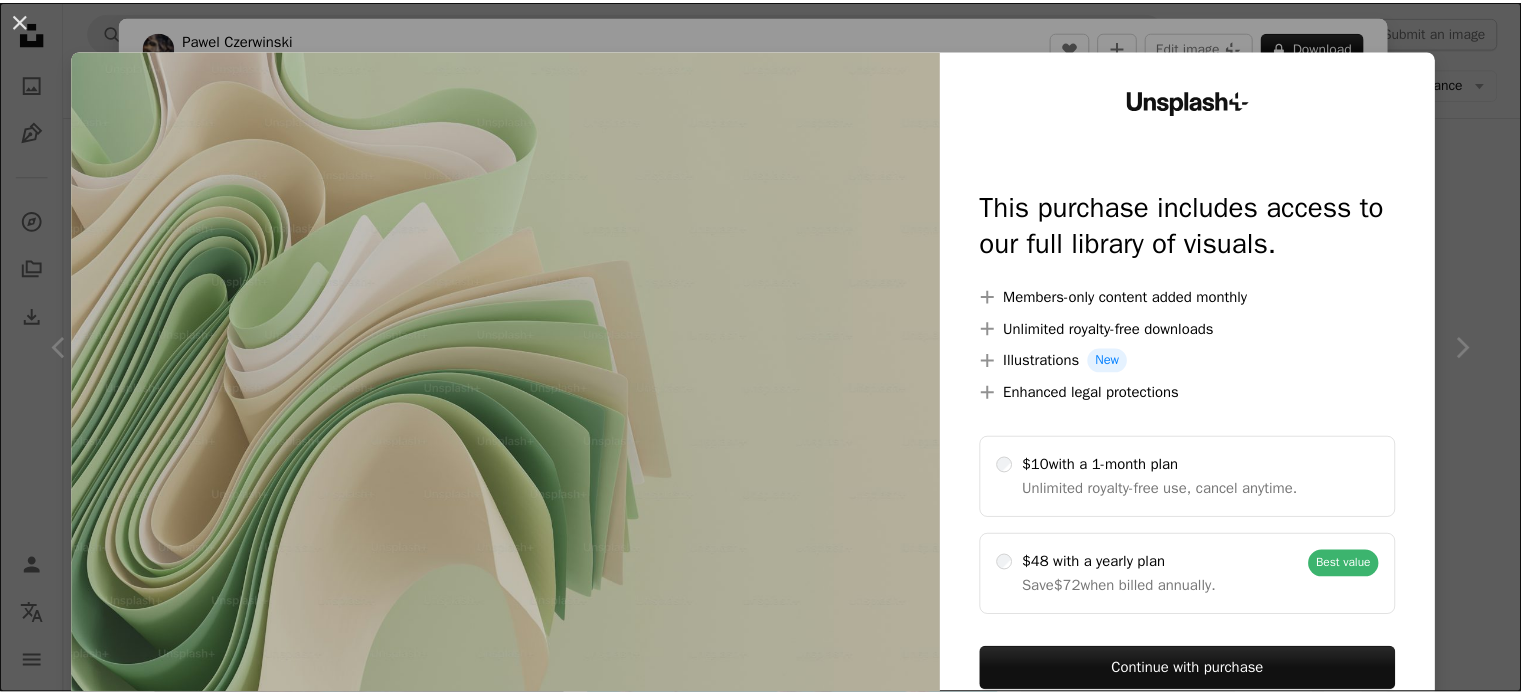 scroll, scrollTop: 10445, scrollLeft: 0, axis: vertical 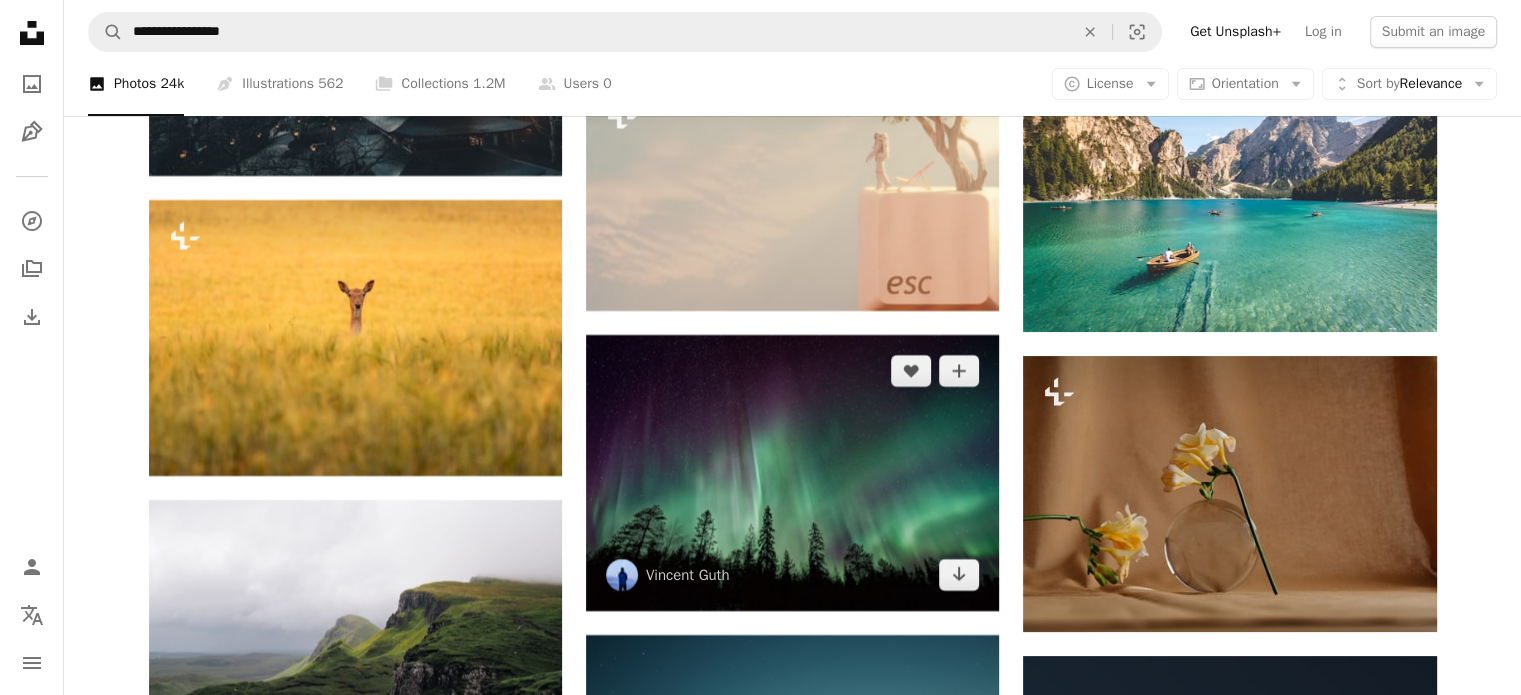 click at bounding box center (792, 473) 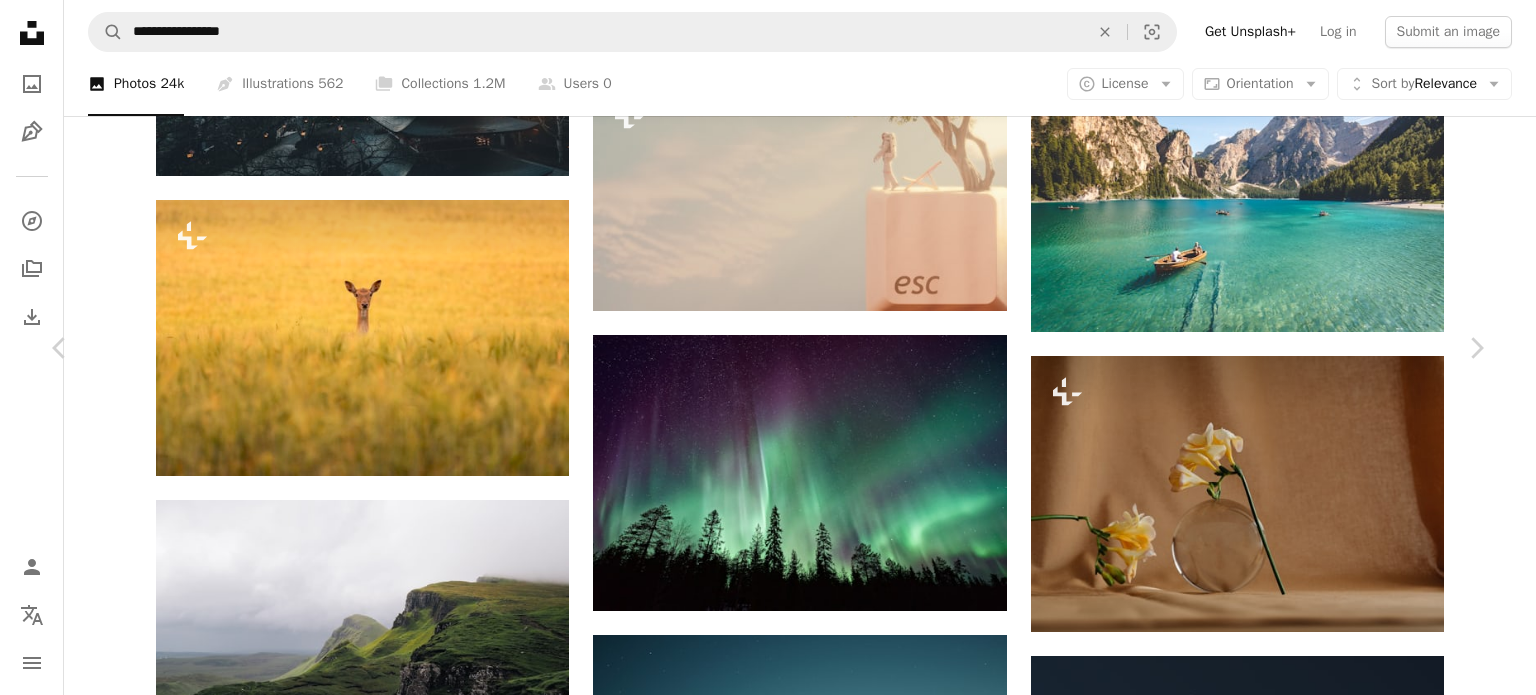 click on "Download free" at bounding box center (1287, 5559) 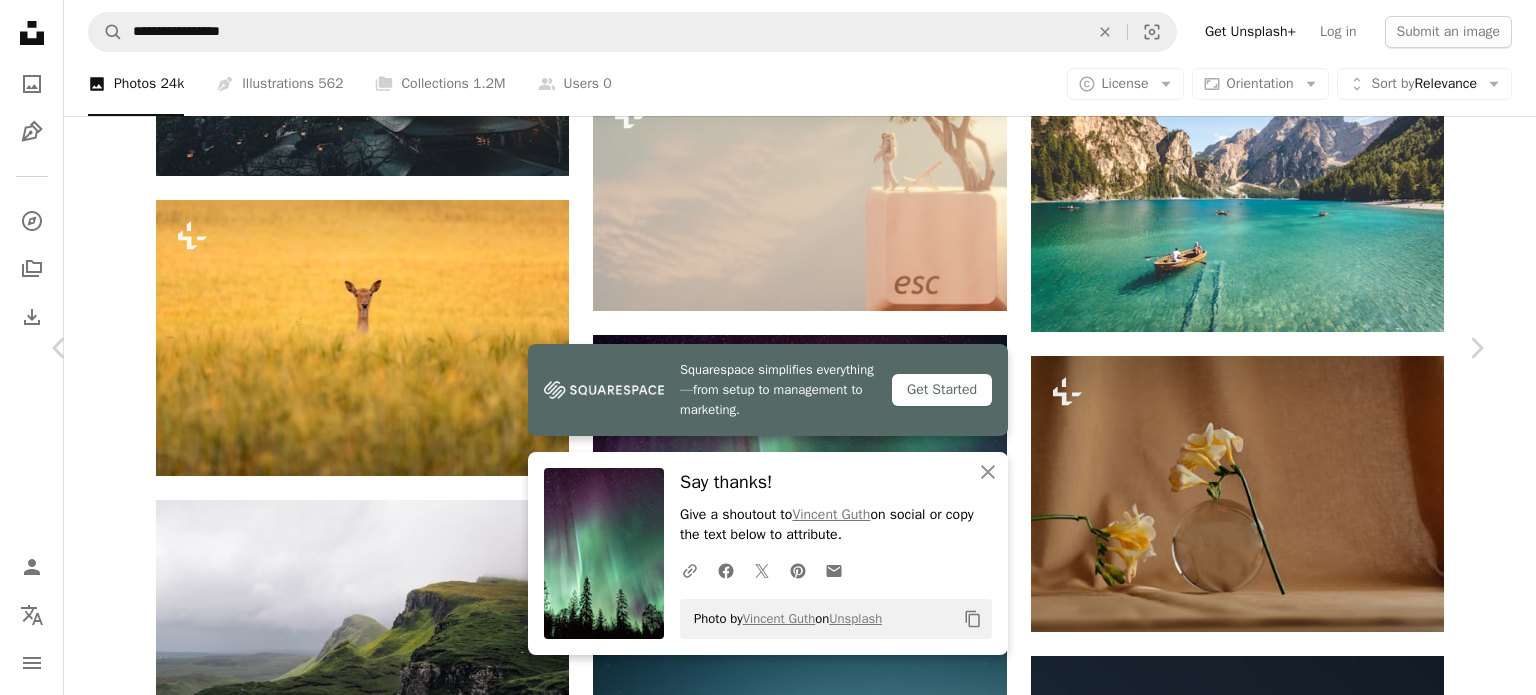 click on "Zoom in" at bounding box center (760, 5890) 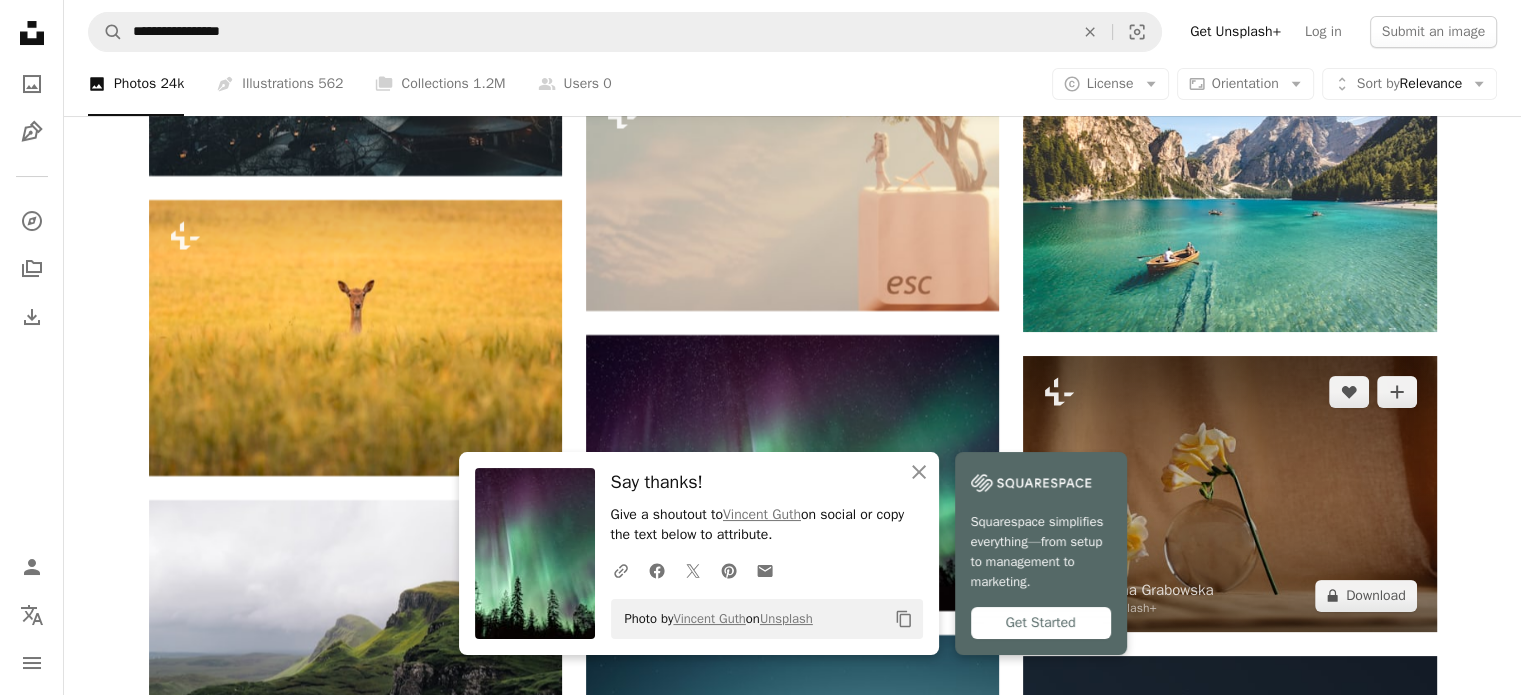 click at bounding box center [1229, 493] 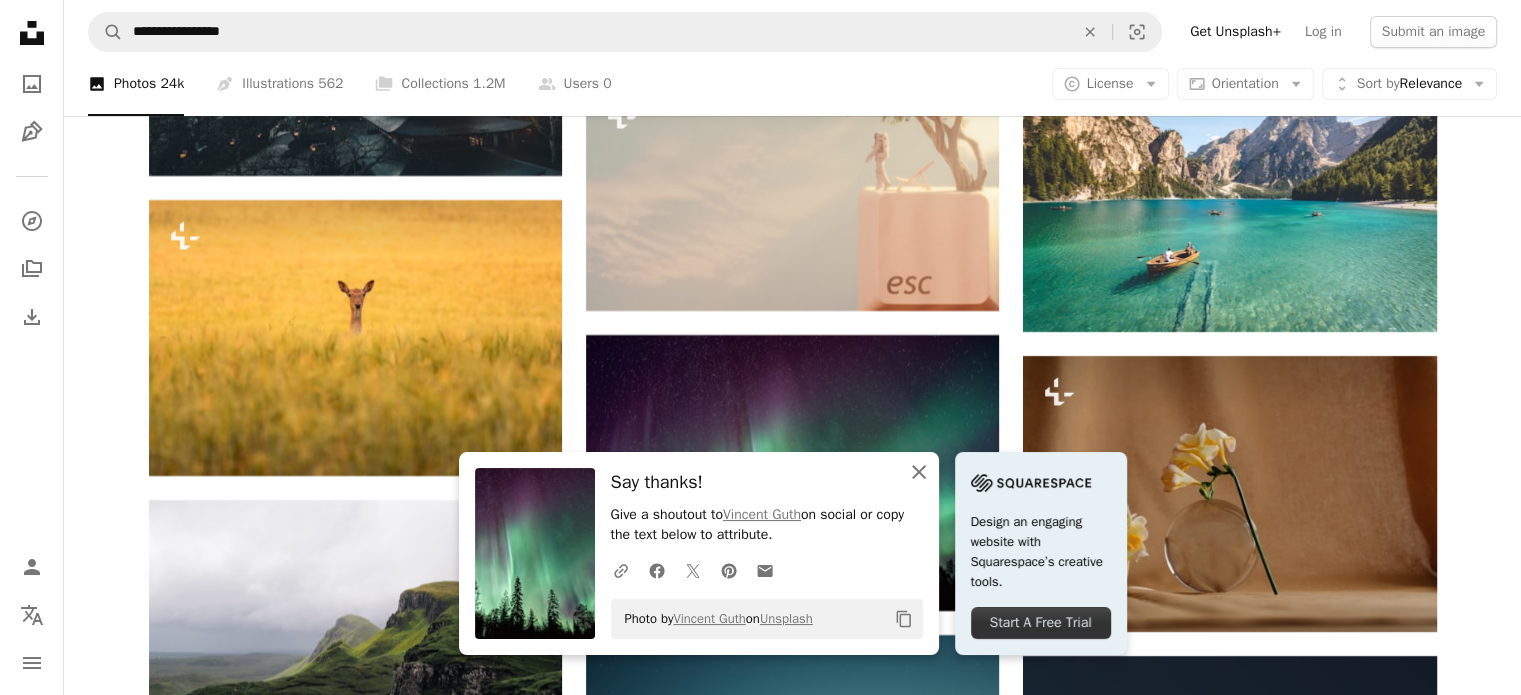 click on "An X shape" 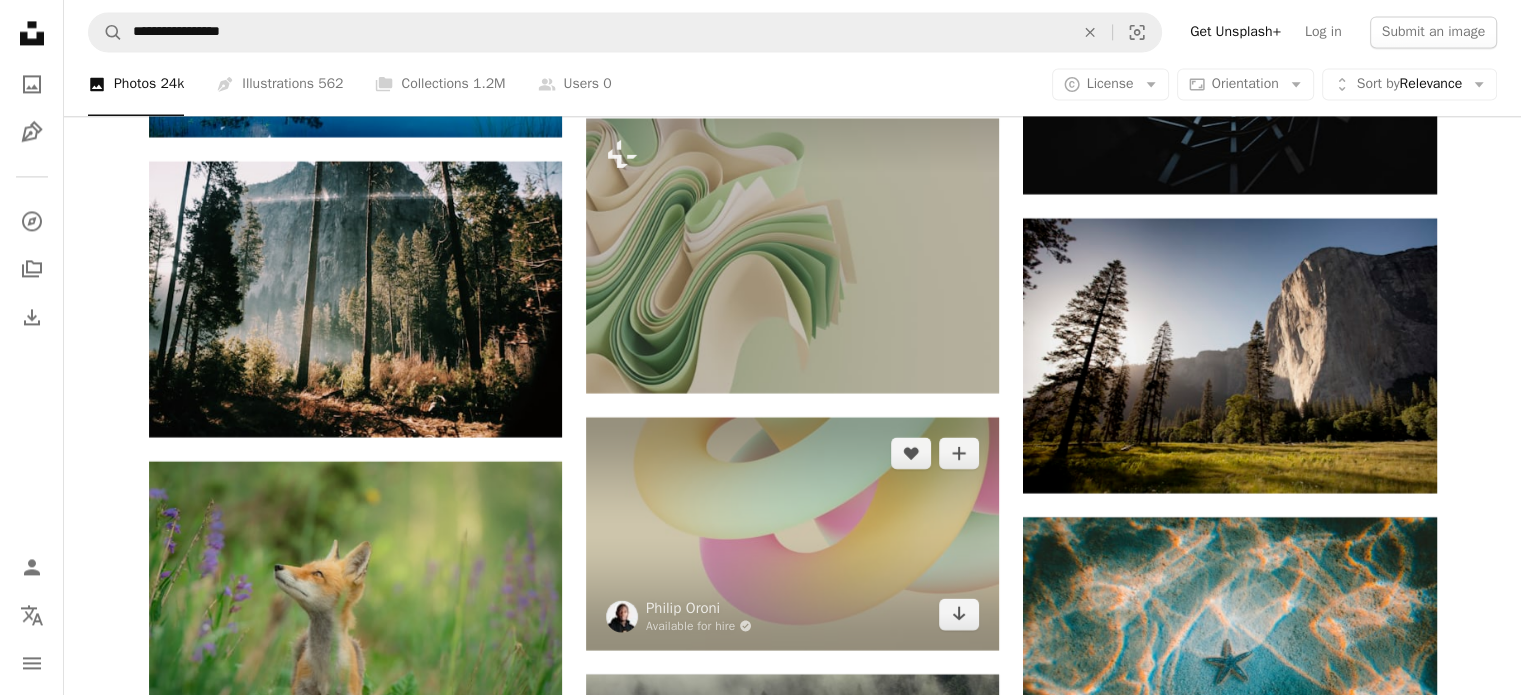scroll, scrollTop: 10845, scrollLeft: 0, axis: vertical 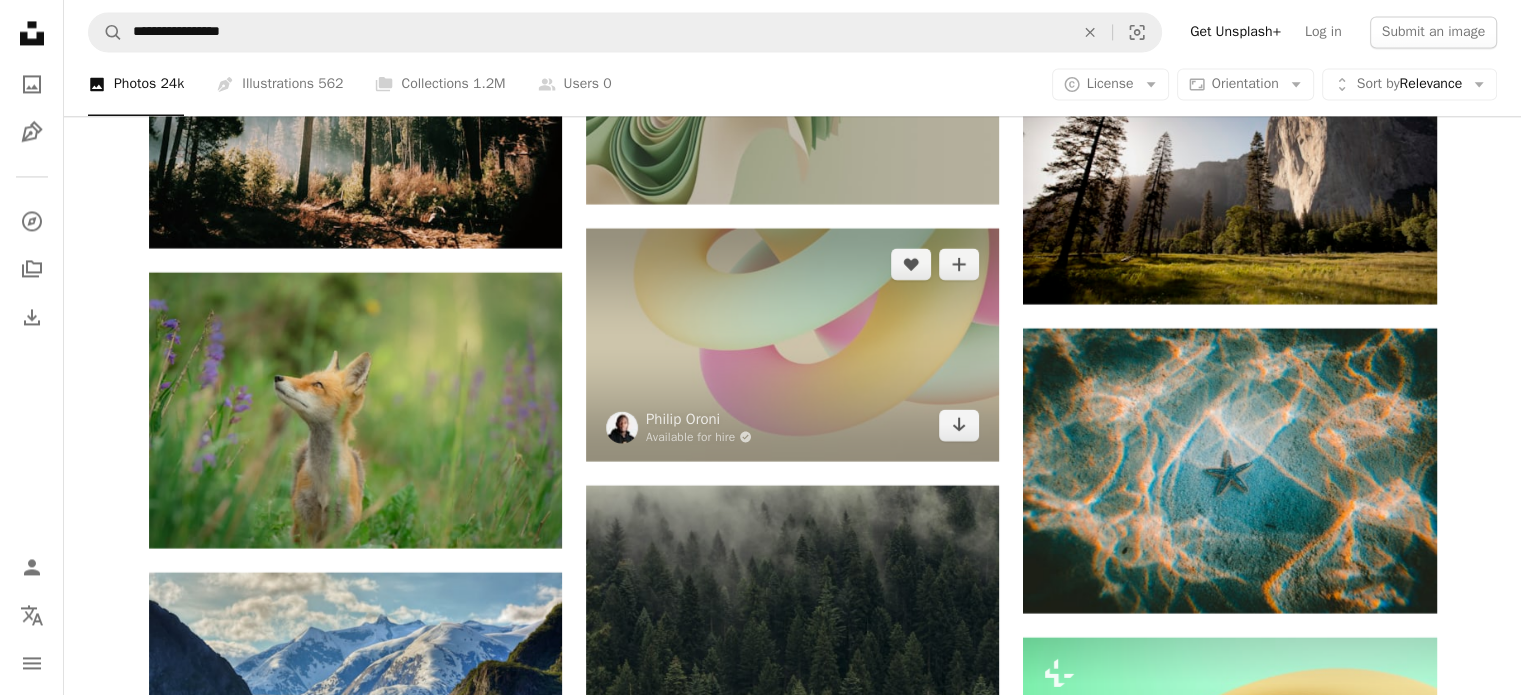 click at bounding box center (792, 344) 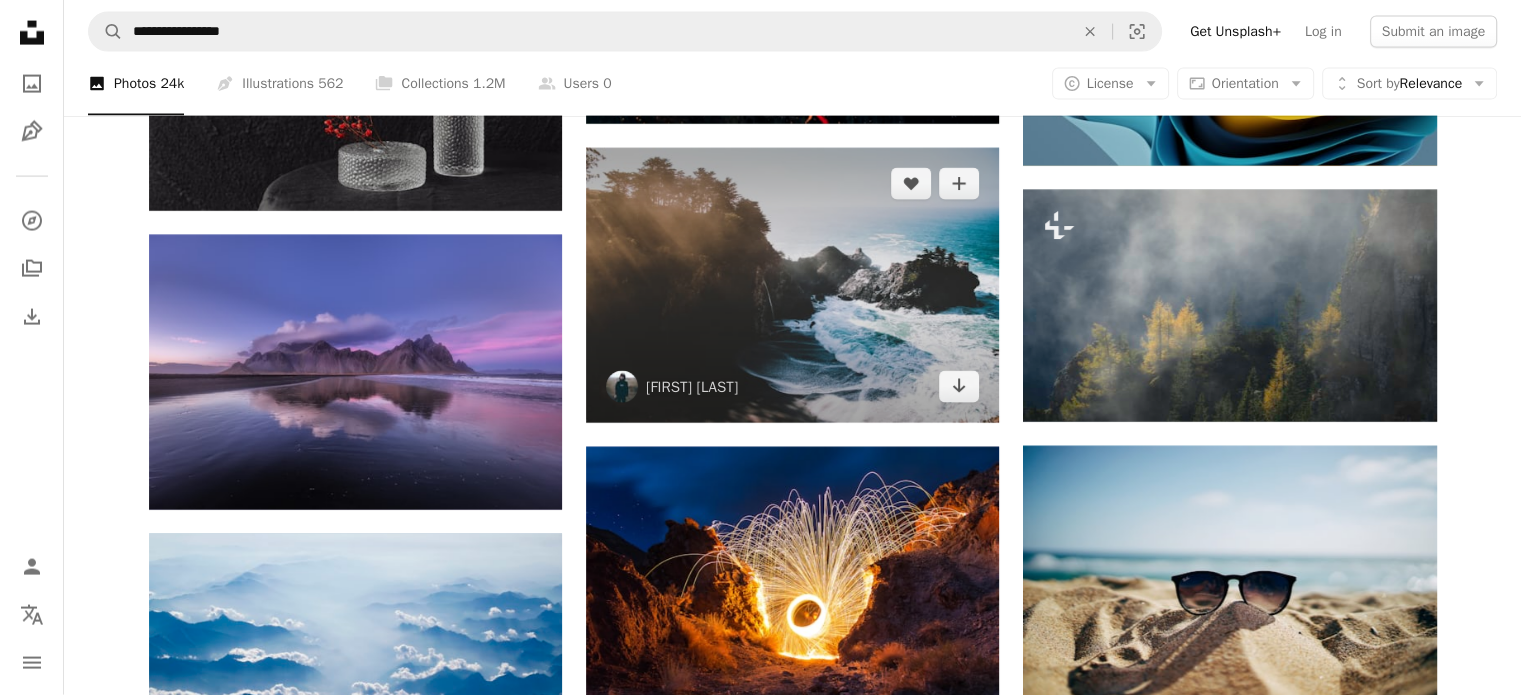 scroll, scrollTop: 12045, scrollLeft: 0, axis: vertical 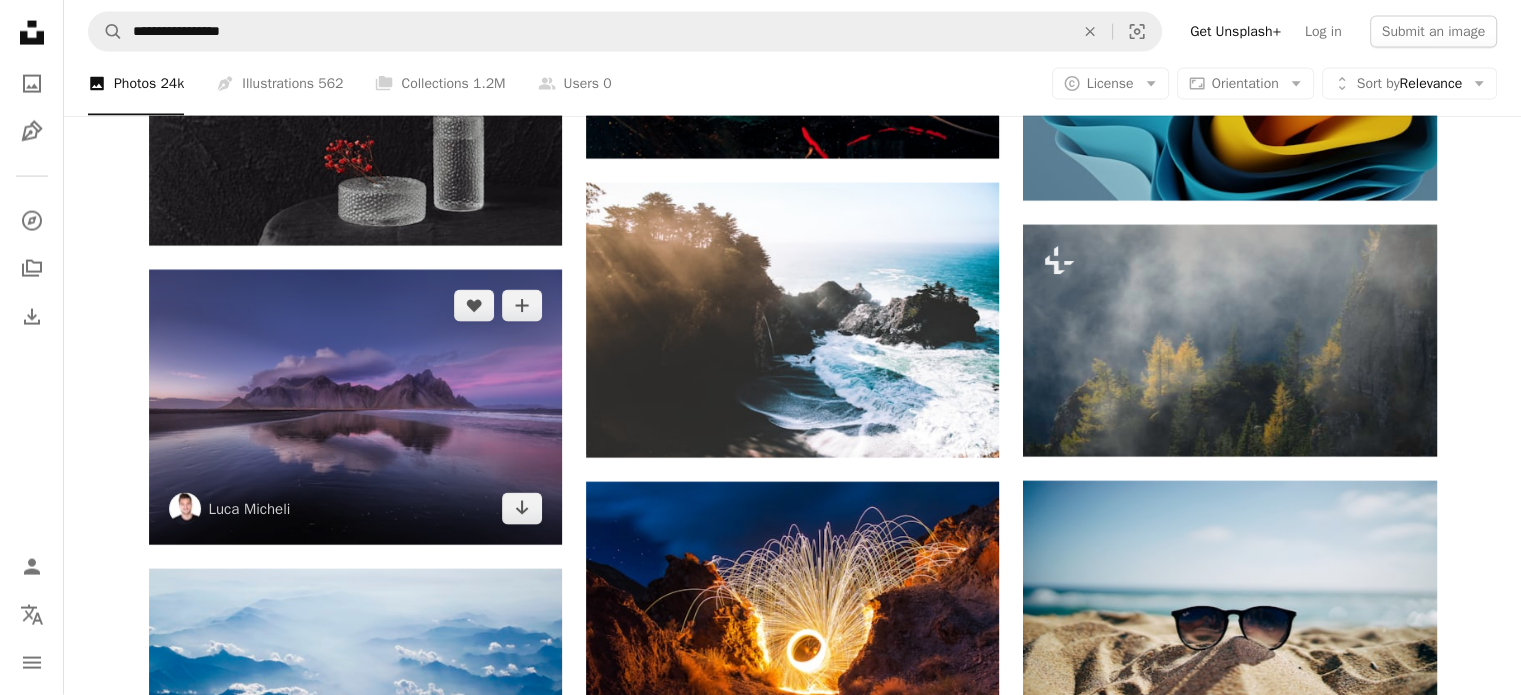 click at bounding box center (355, 407) 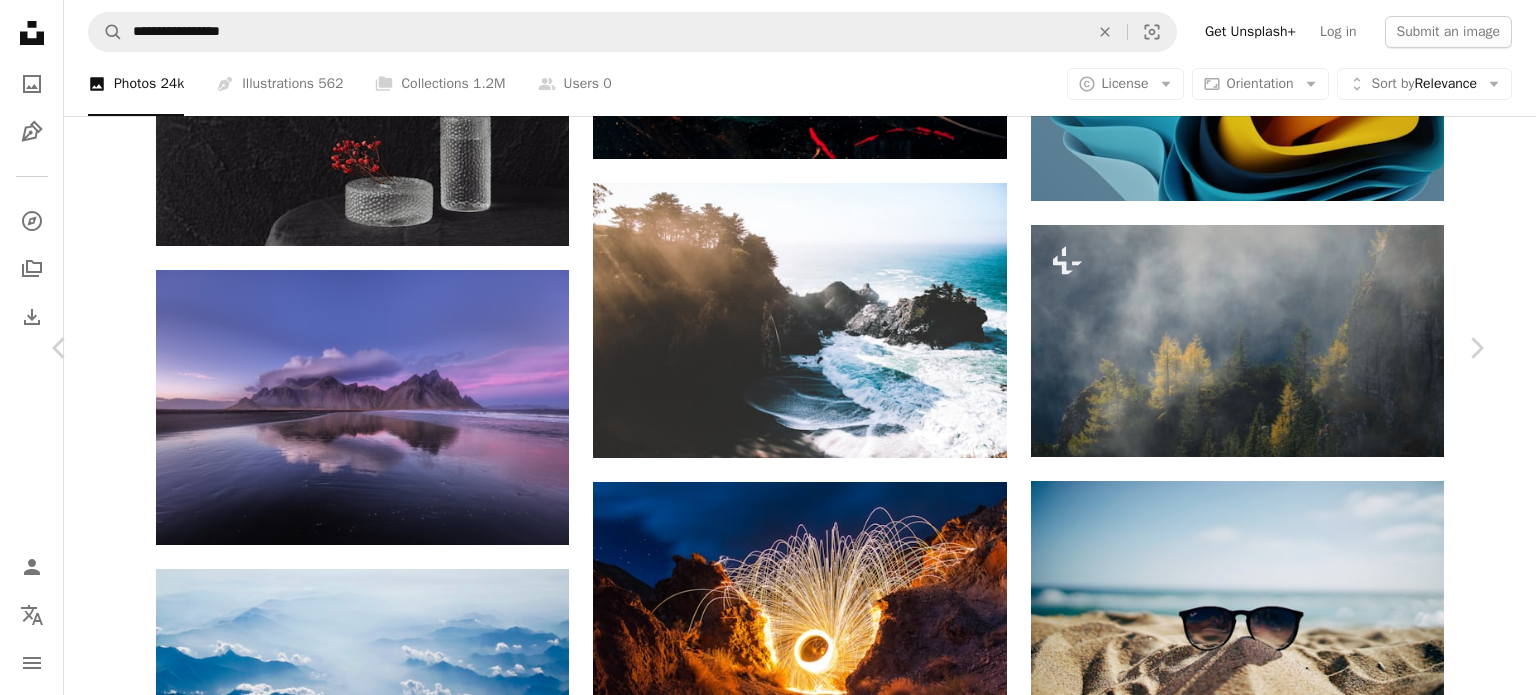 click on "Download free" at bounding box center (1287, 3387) 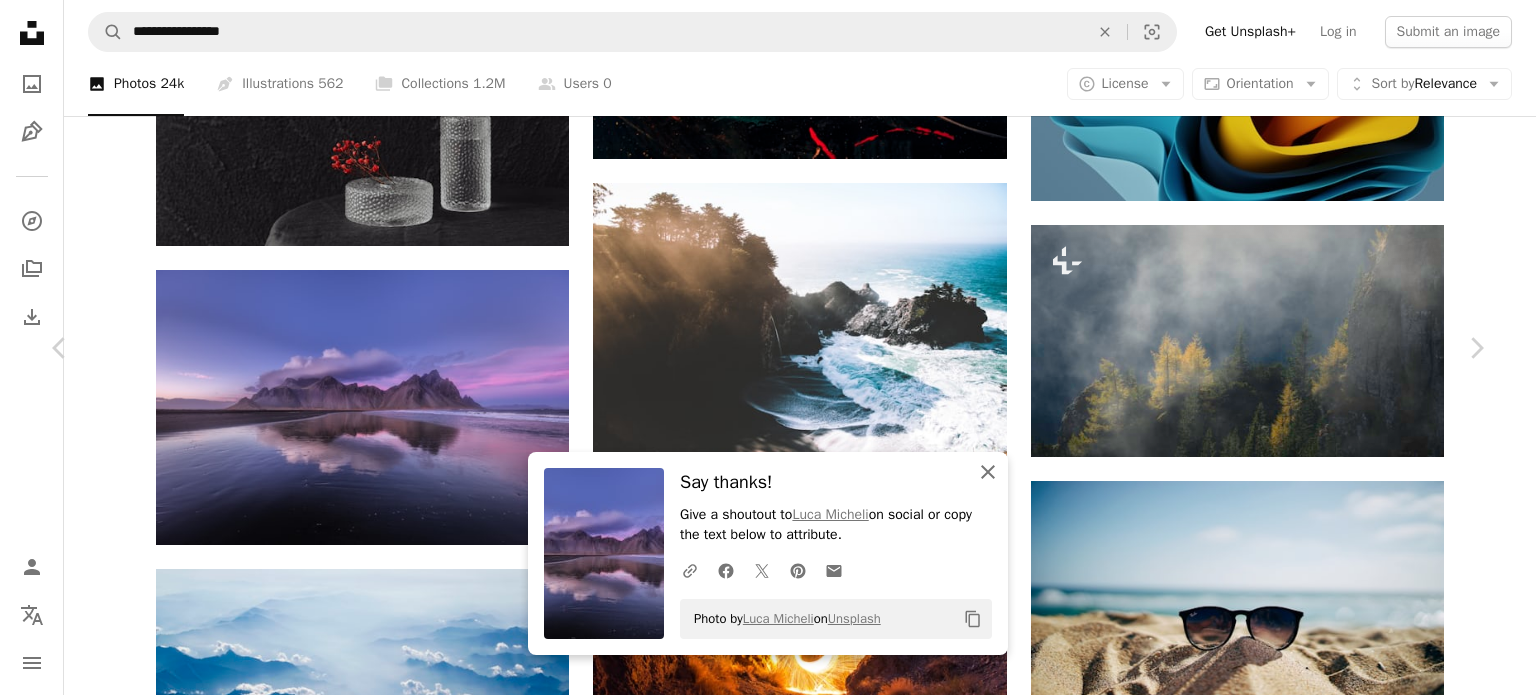click on "An X shape" 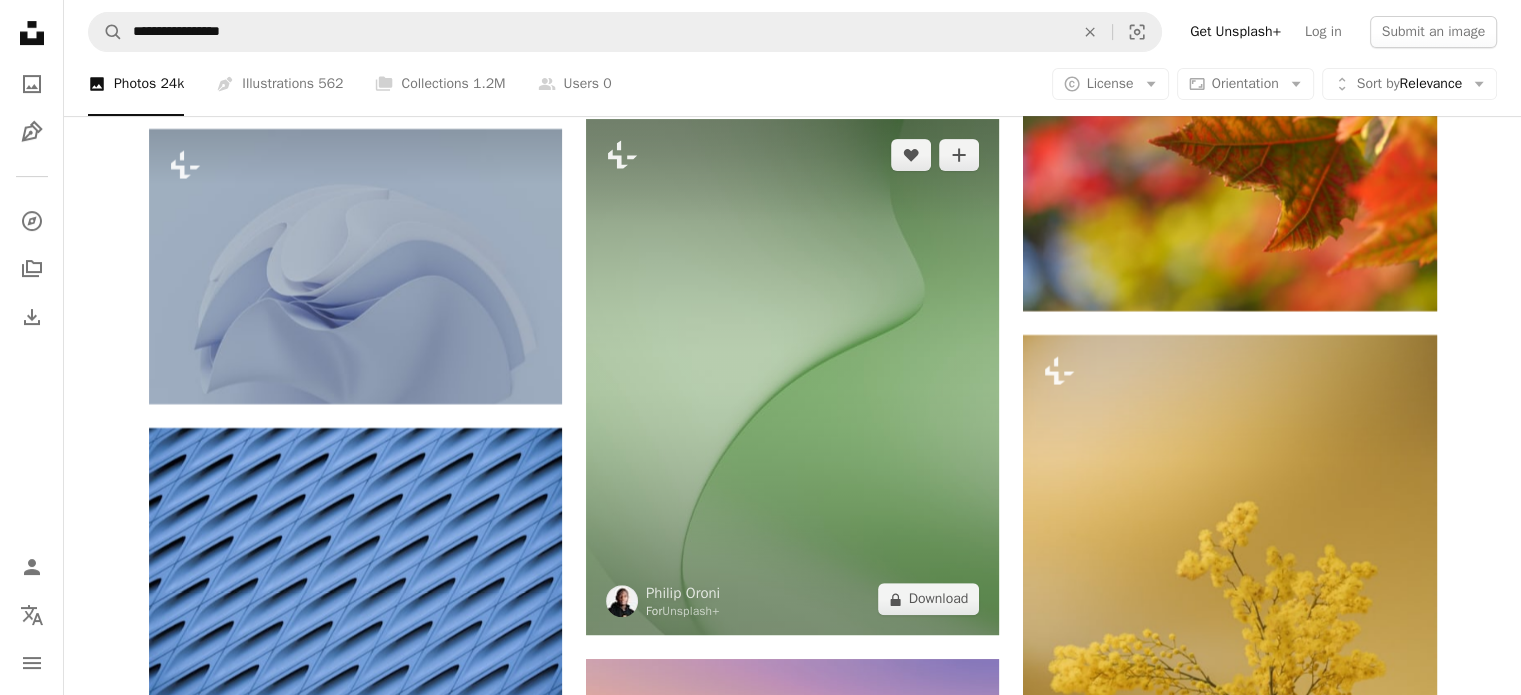 scroll, scrollTop: 15945, scrollLeft: 0, axis: vertical 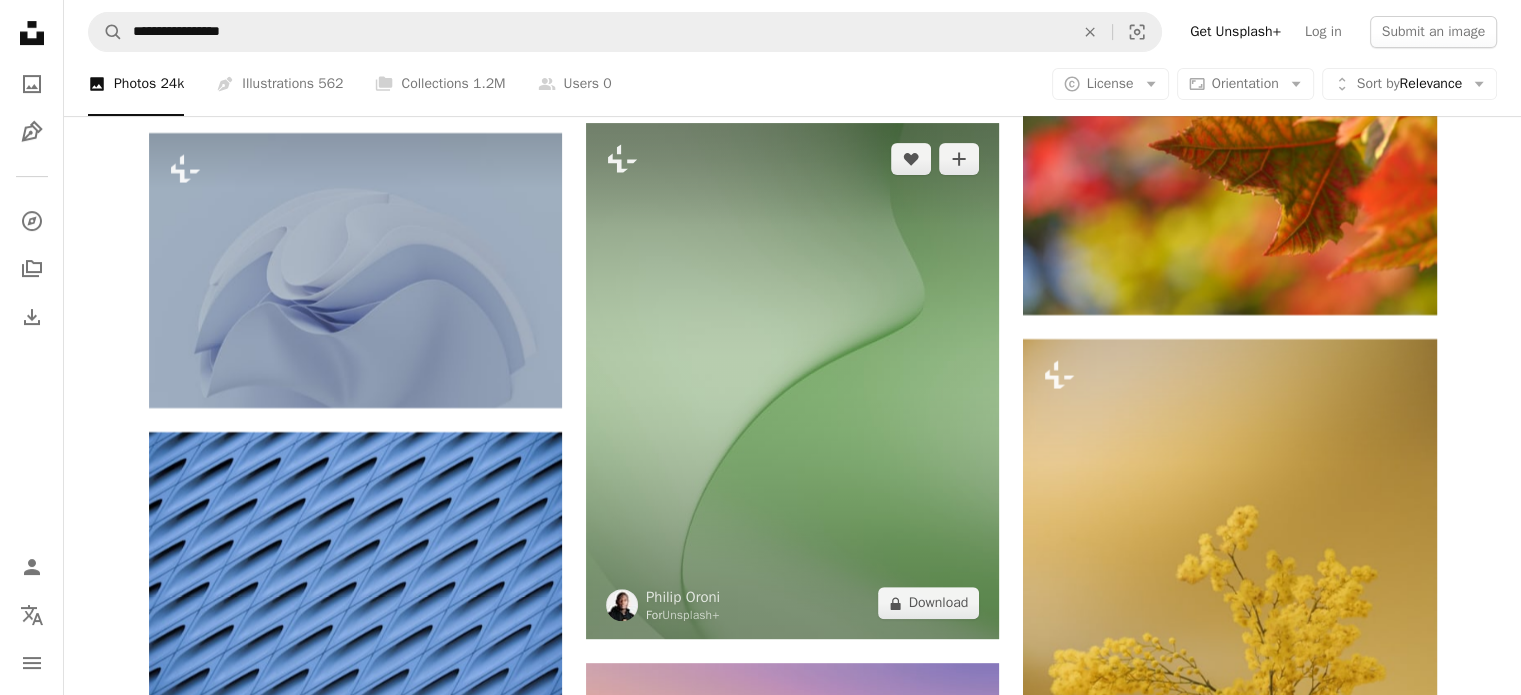 click at bounding box center (792, 381) 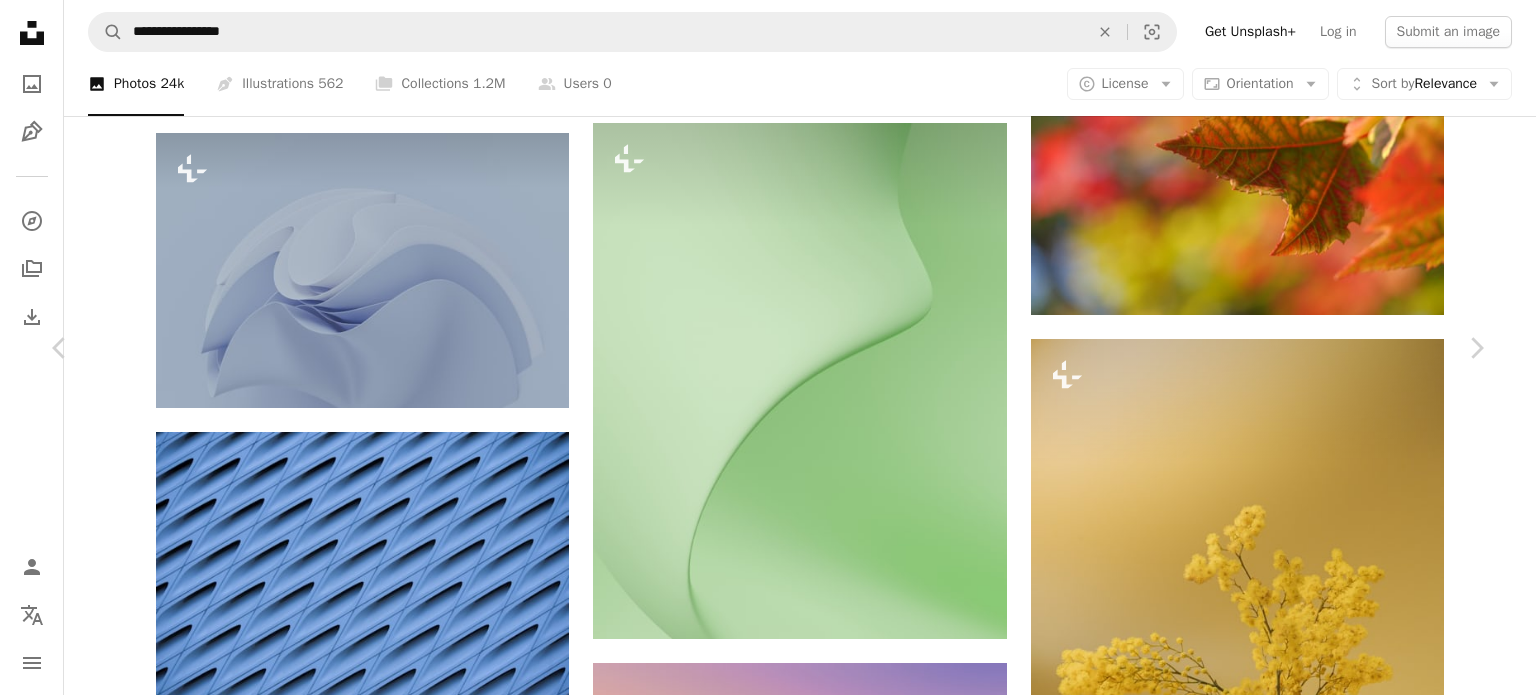 click on "A lock   Download" at bounding box center (1325, 4024) 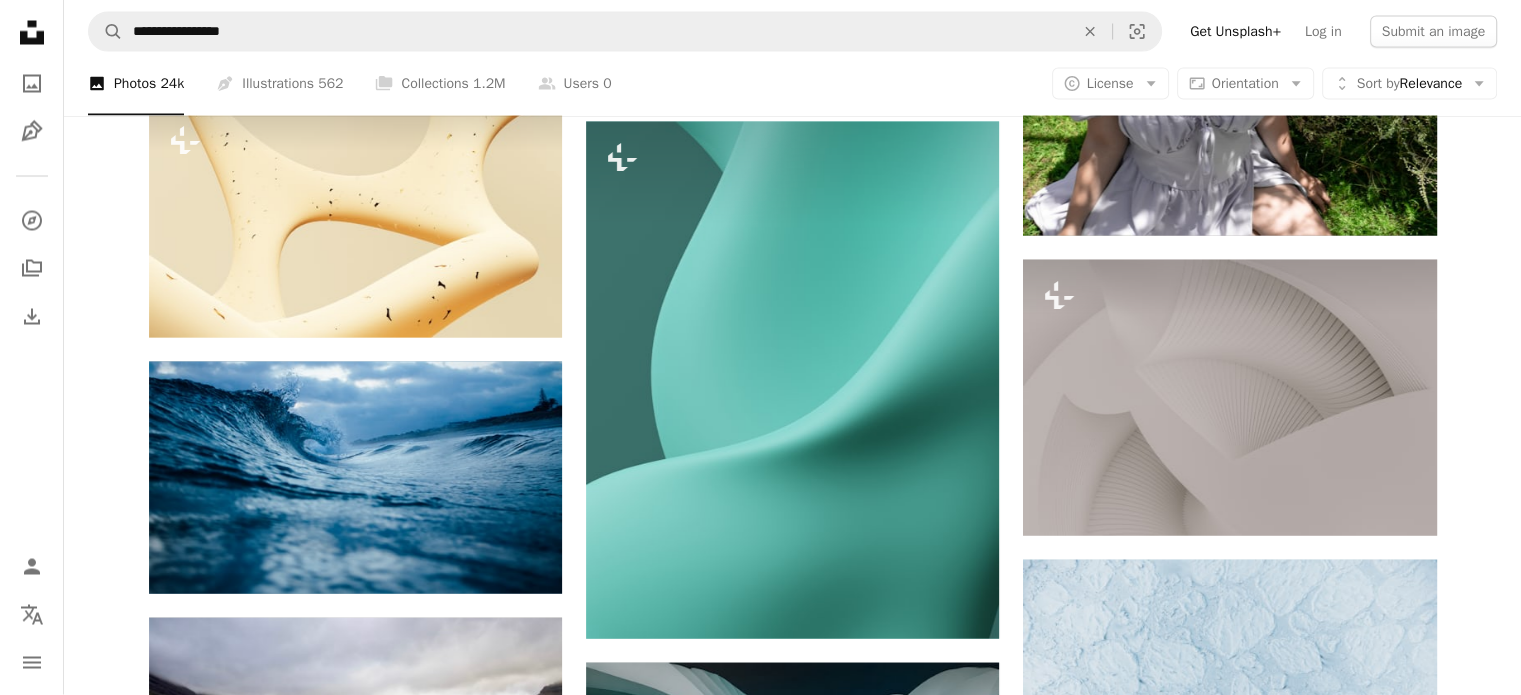scroll, scrollTop: 19045, scrollLeft: 0, axis: vertical 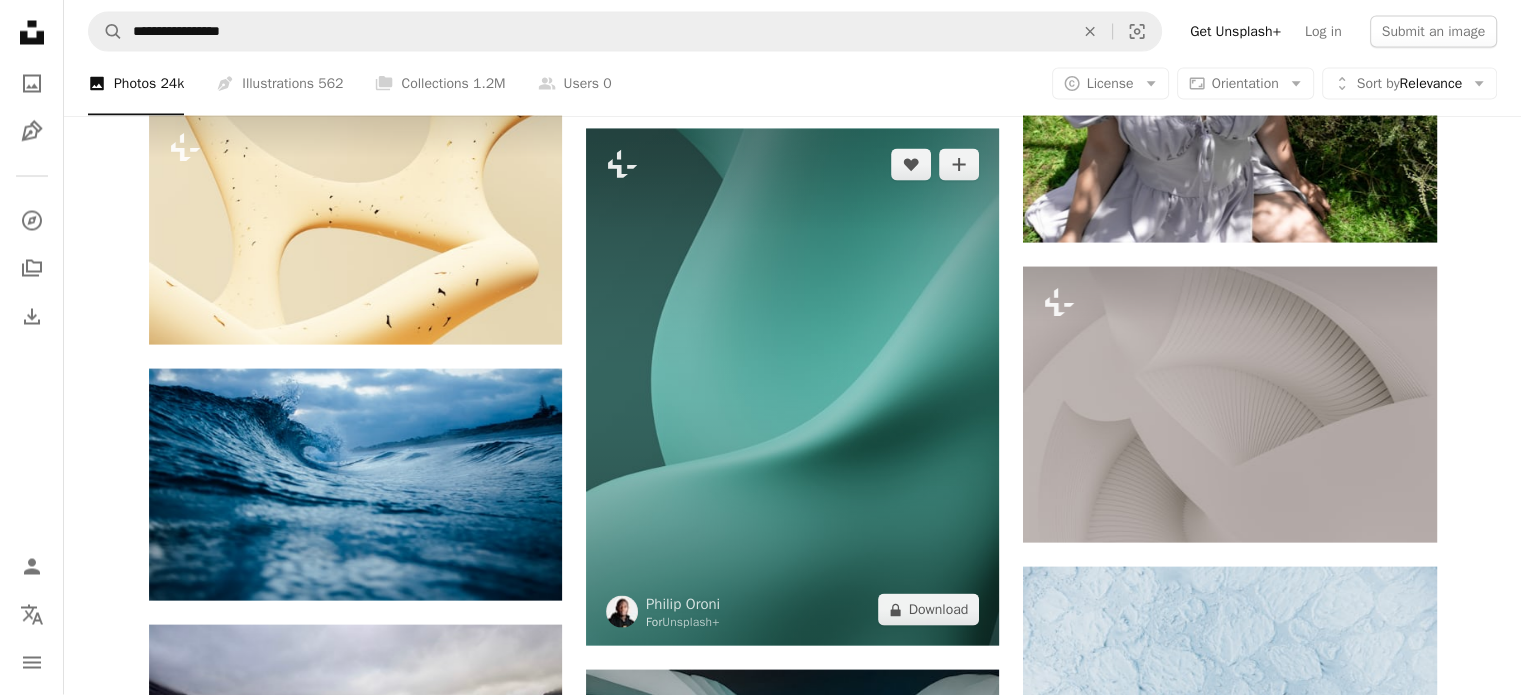 click at bounding box center [792, 387] 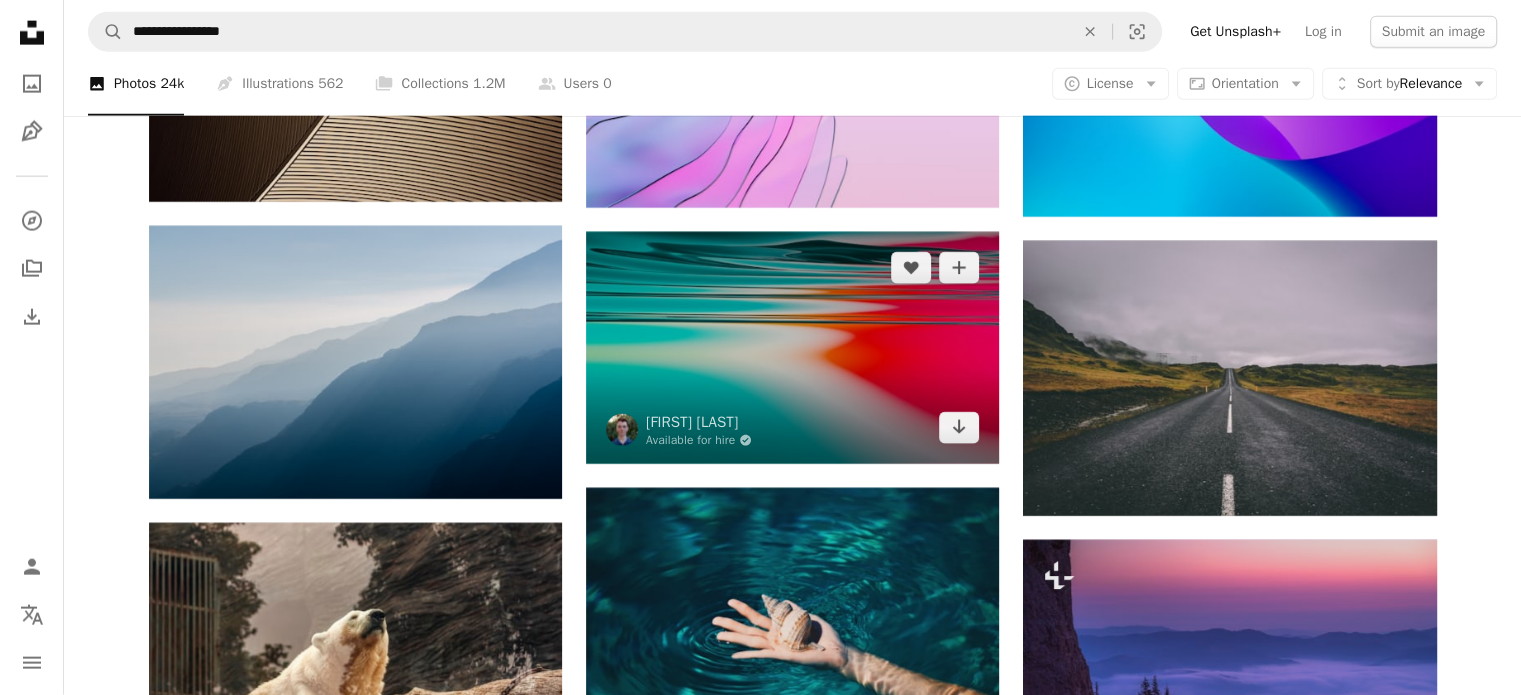 scroll, scrollTop: 20045, scrollLeft: 0, axis: vertical 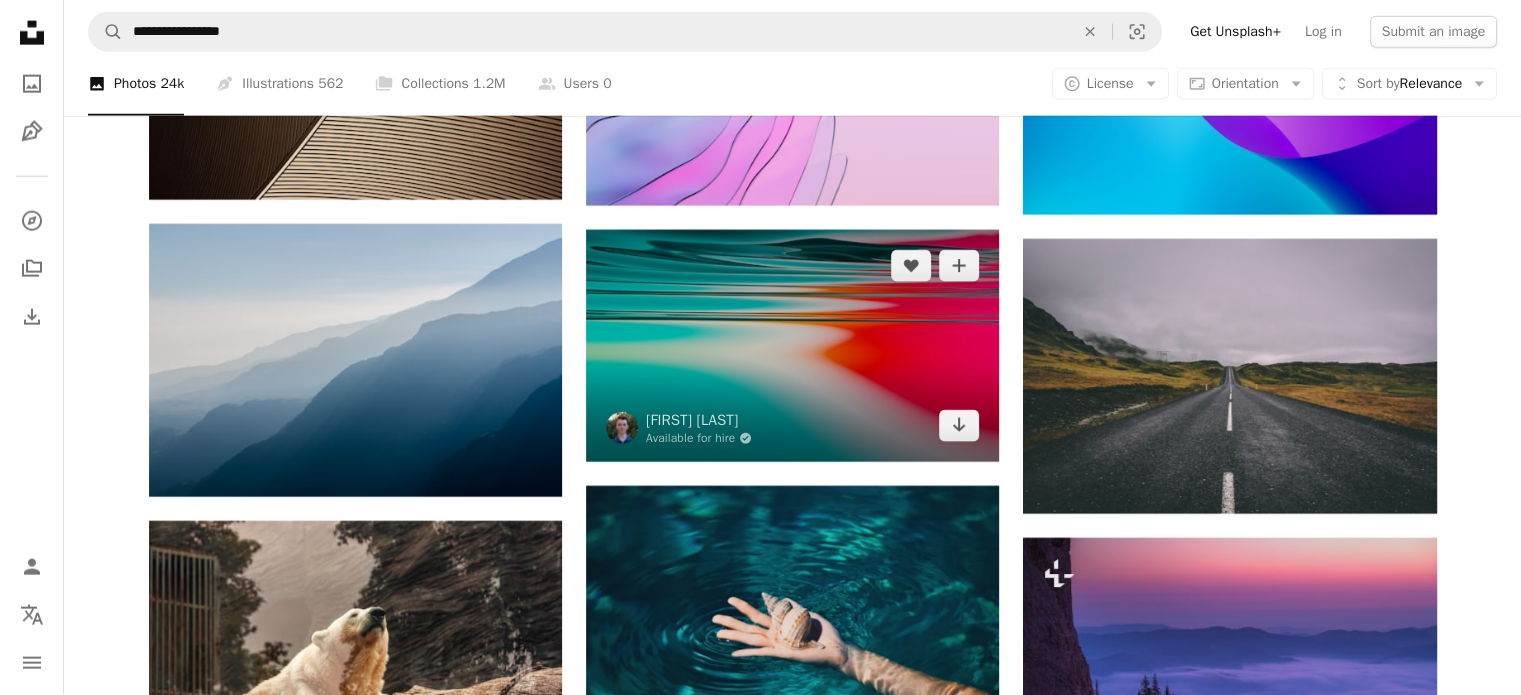 click at bounding box center (792, 346) 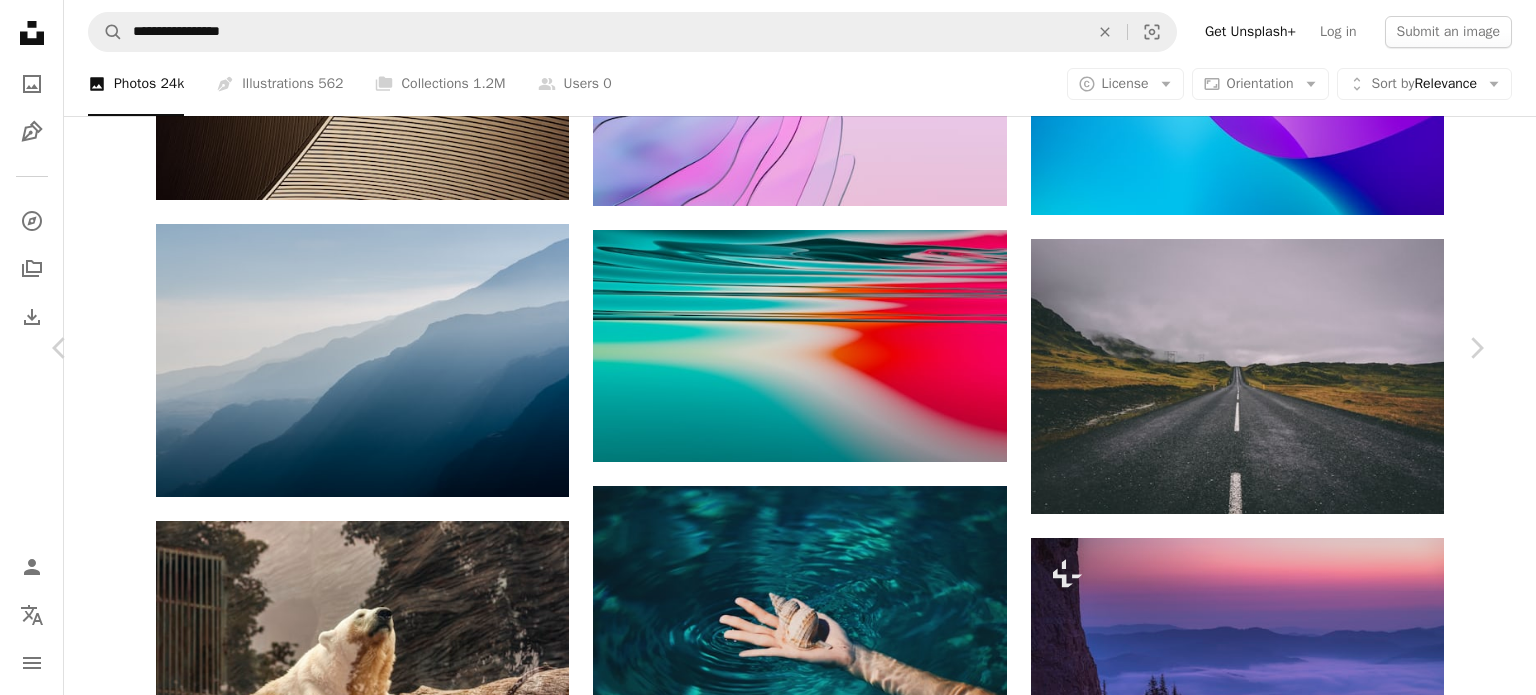 click on "Download free" at bounding box center (1287, 4122) 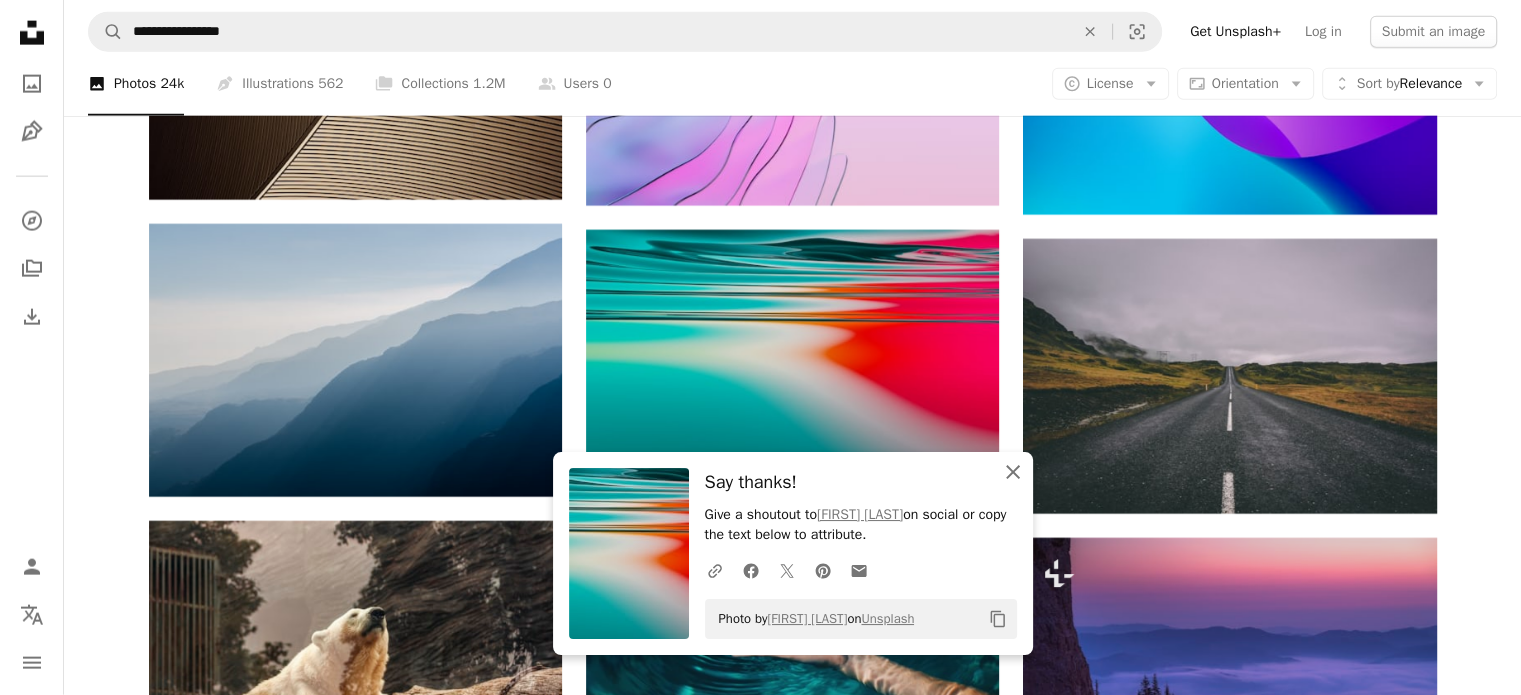 click on "An X shape" 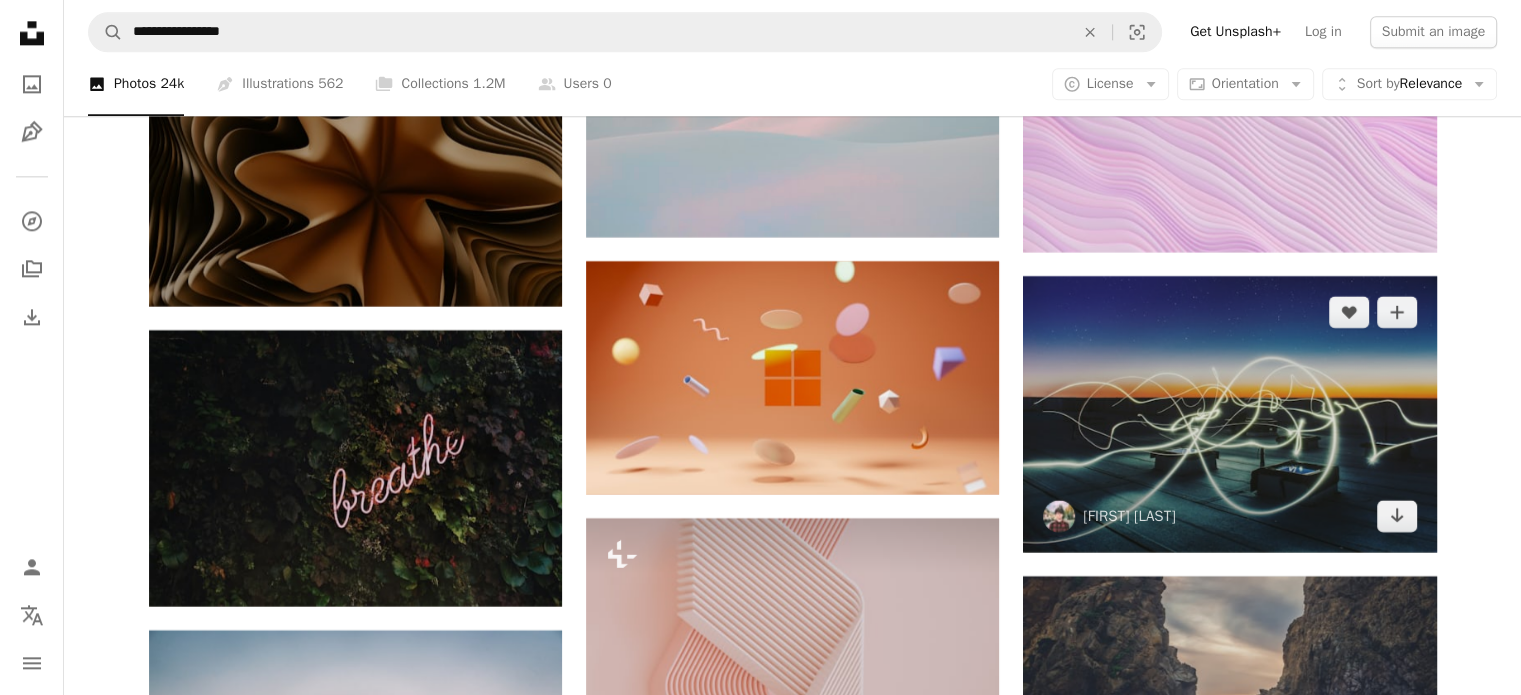 scroll, scrollTop: 25445, scrollLeft: 0, axis: vertical 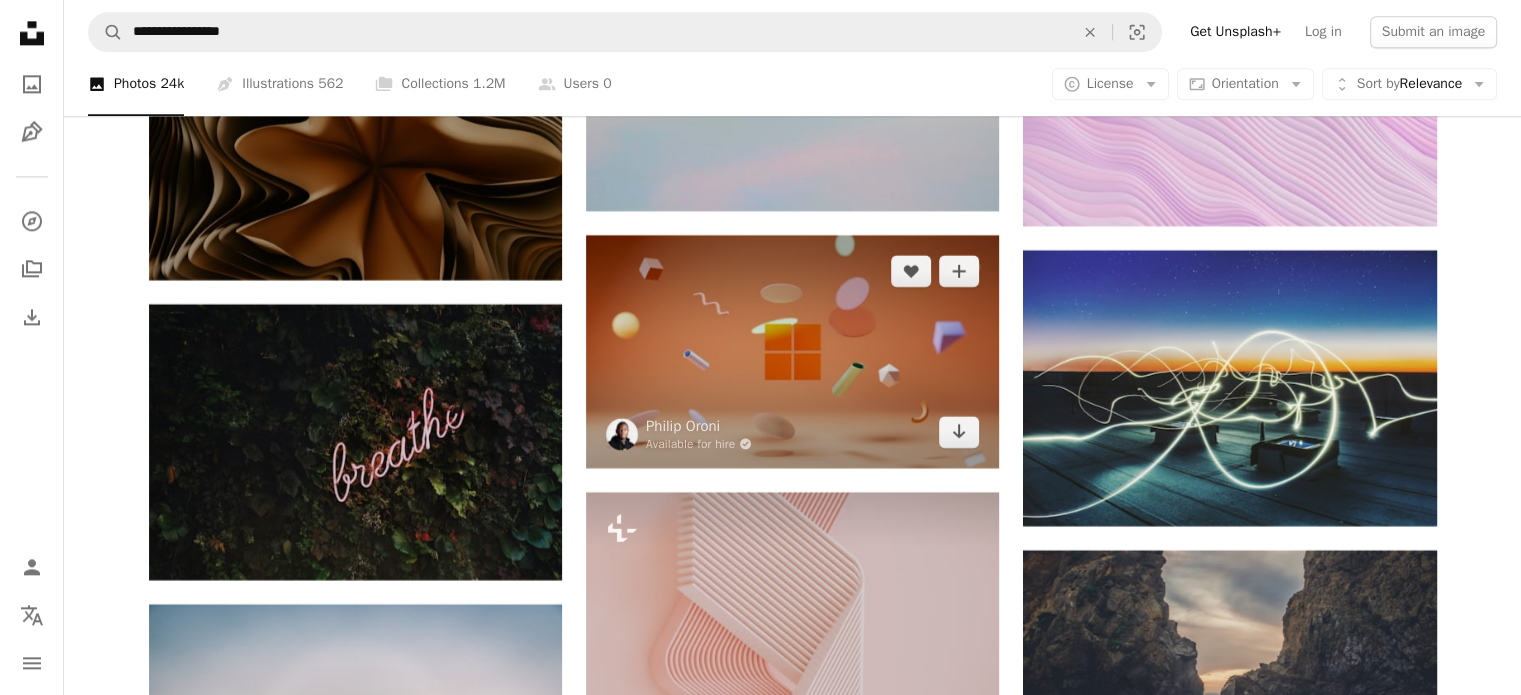 click at bounding box center [792, 351] 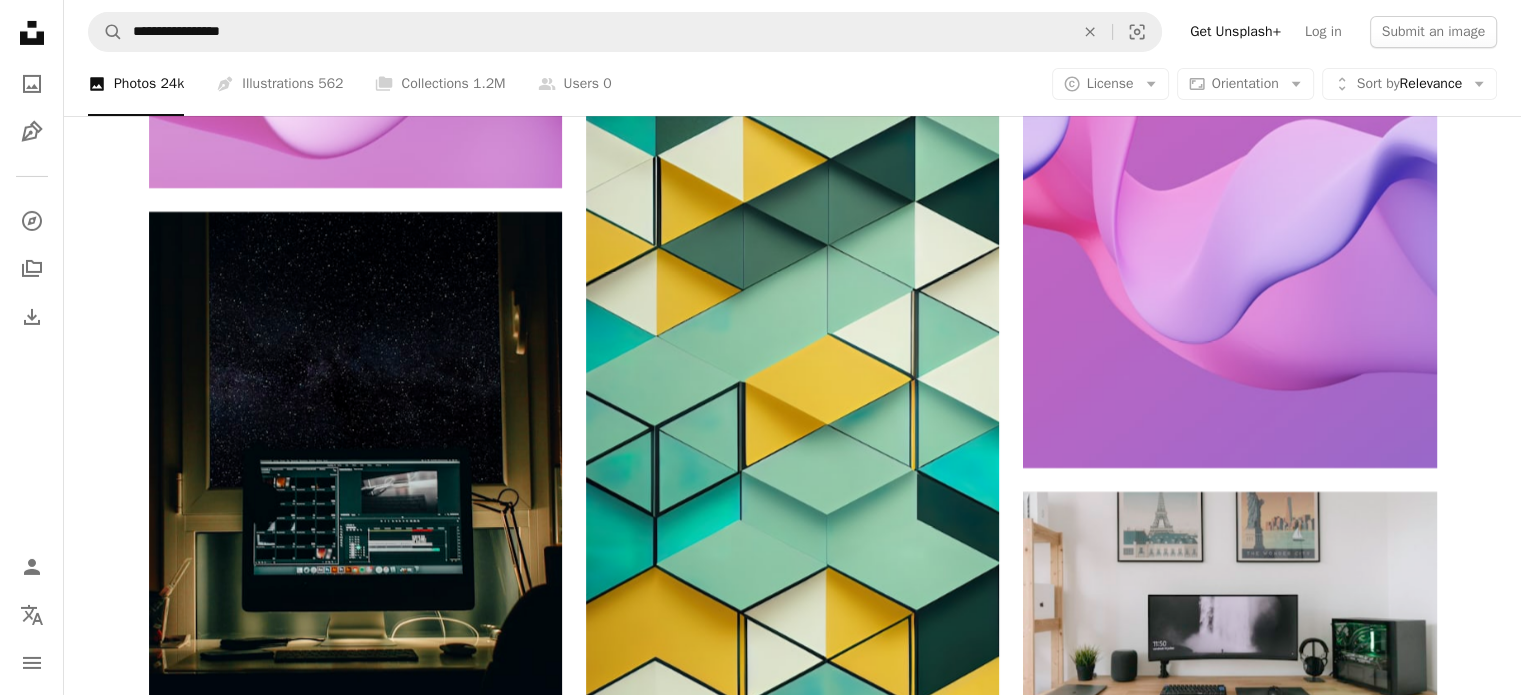 scroll, scrollTop: 45045, scrollLeft: 0, axis: vertical 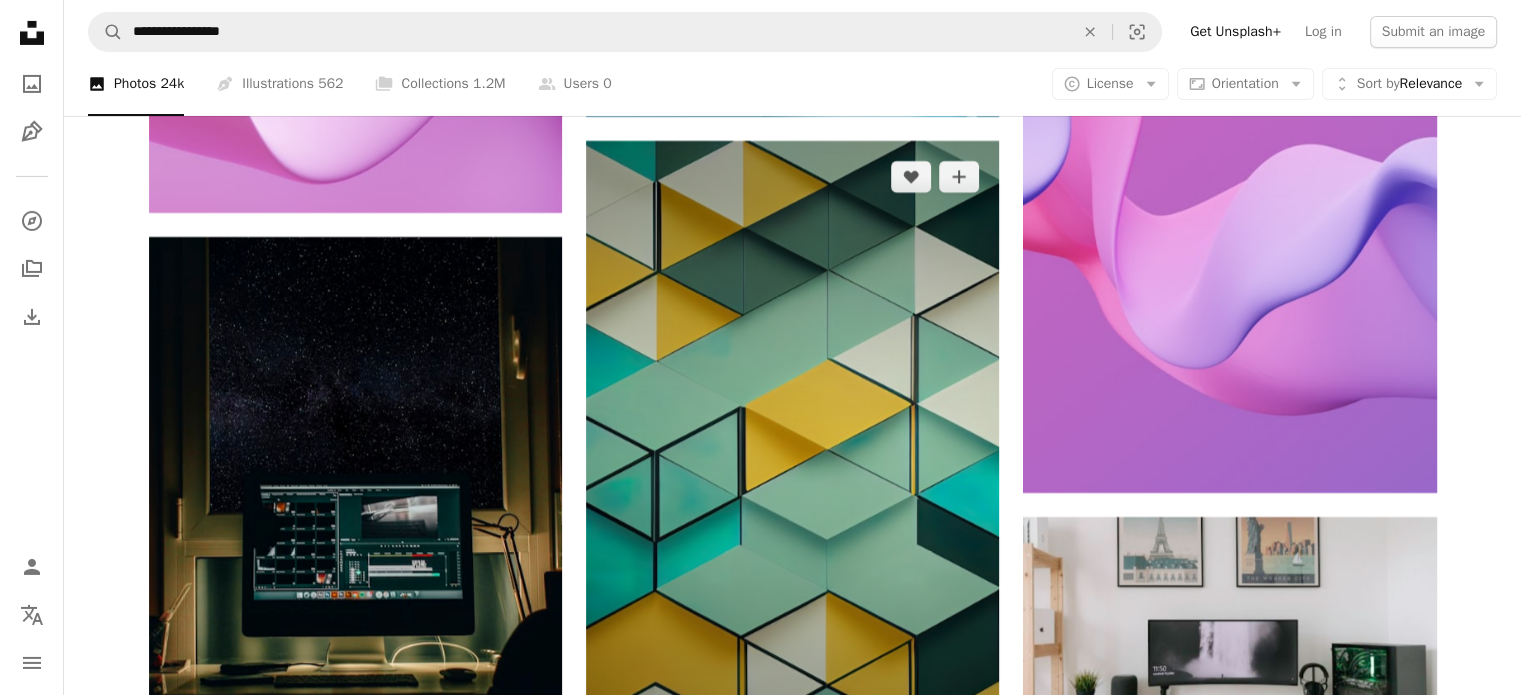 click at bounding box center [792, 459] 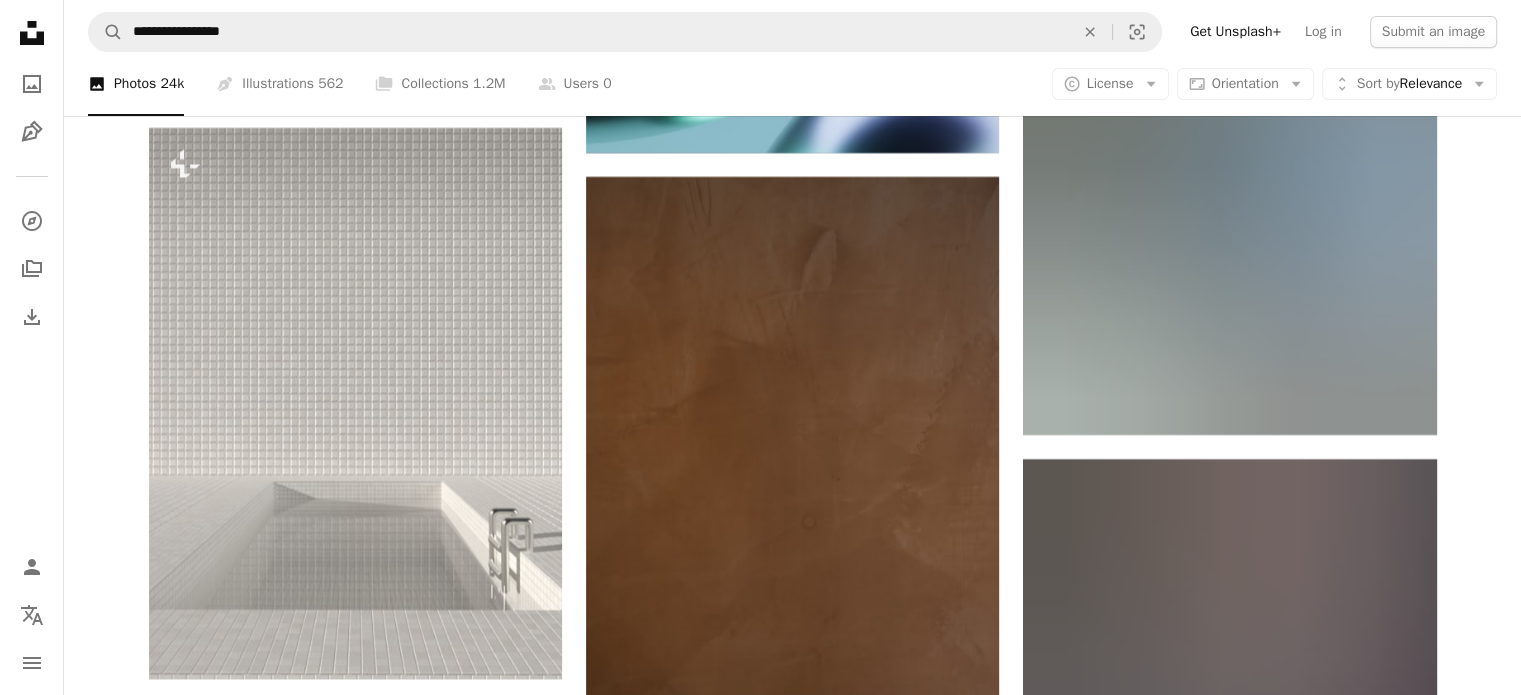 scroll, scrollTop: 83745, scrollLeft: 0, axis: vertical 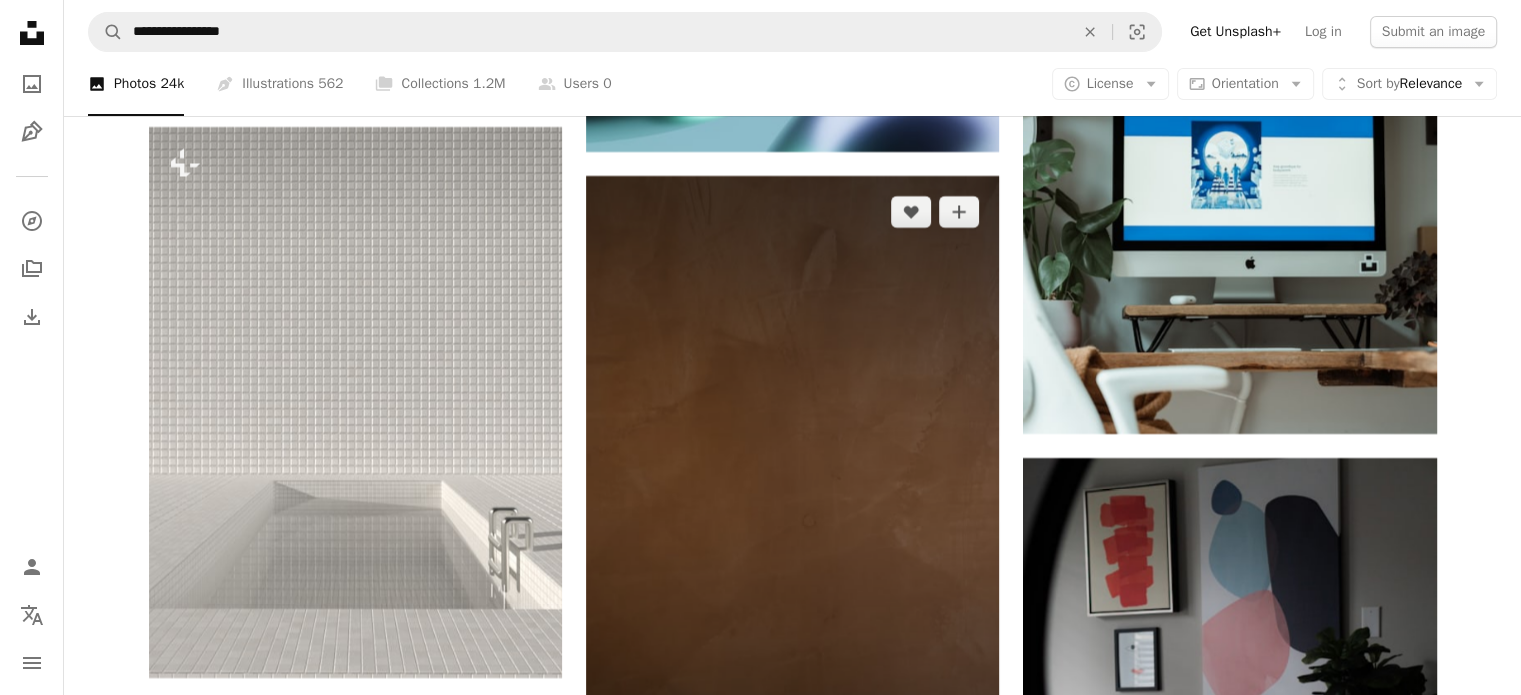 click at bounding box center (792, 486) 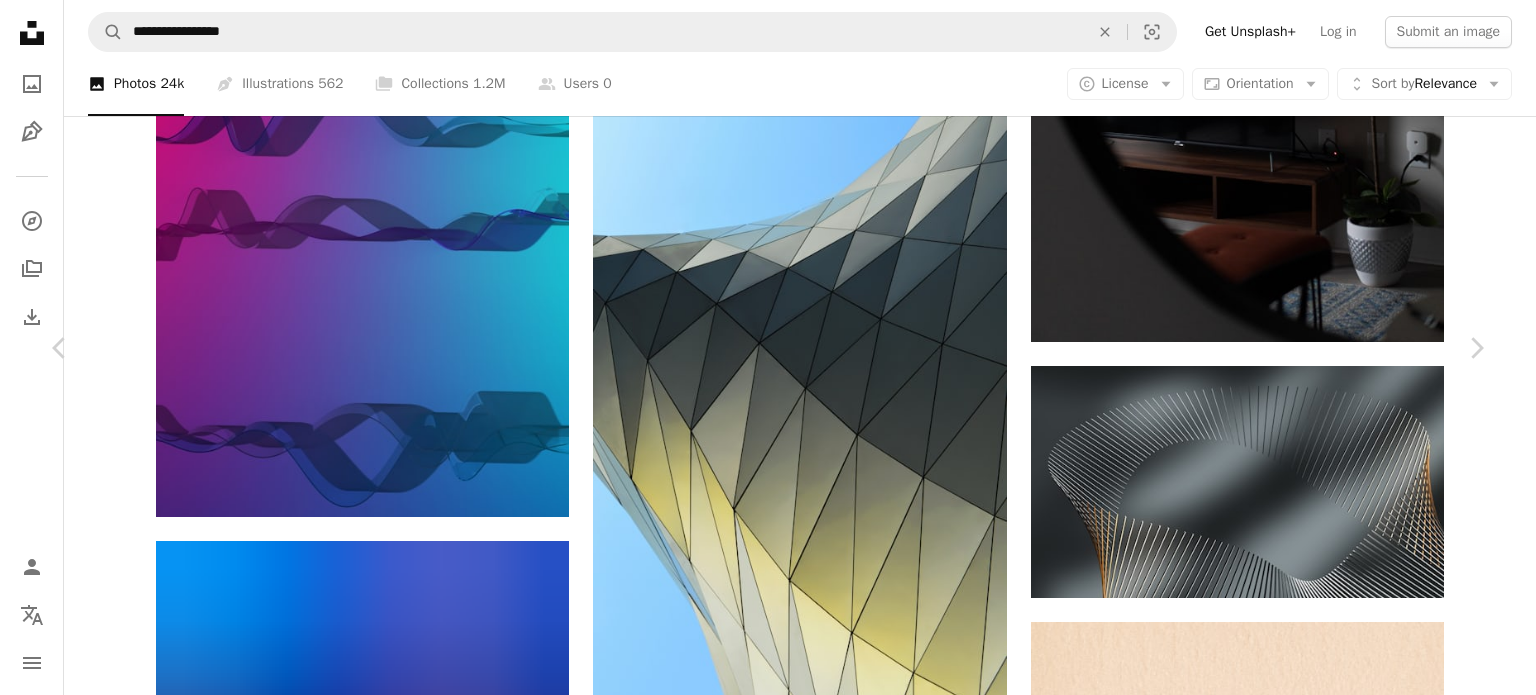 scroll, scrollTop: 84645, scrollLeft: 0, axis: vertical 